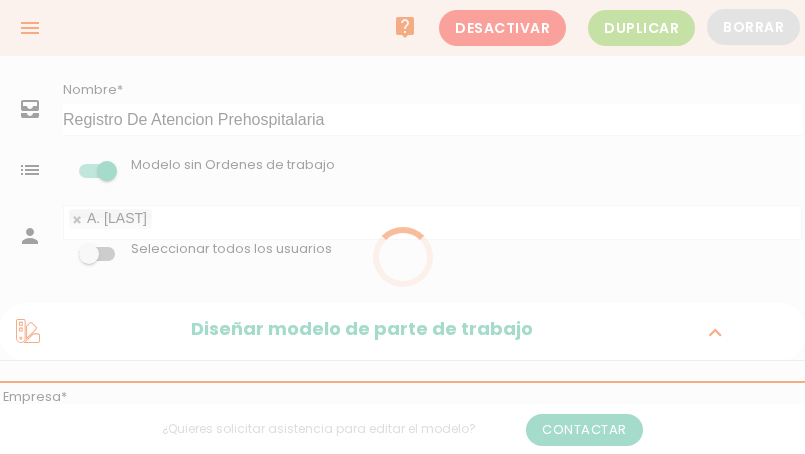 scroll, scrollTop: 0, scrollLeft: 0, axis: both 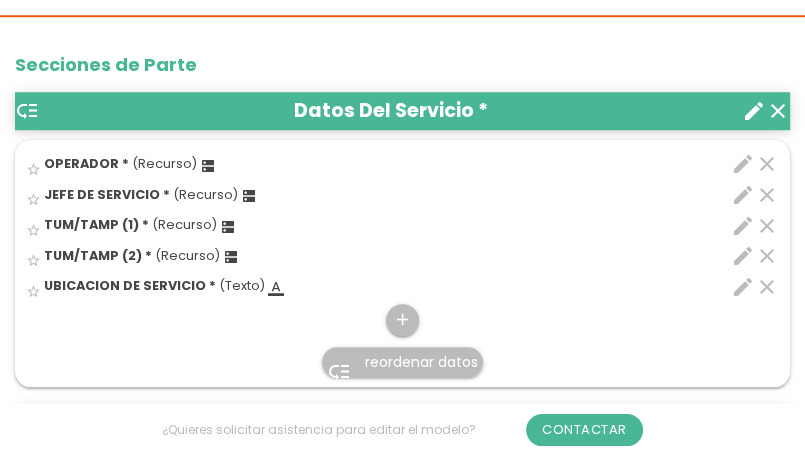 click on "edit" at bounding box center (743, 195) 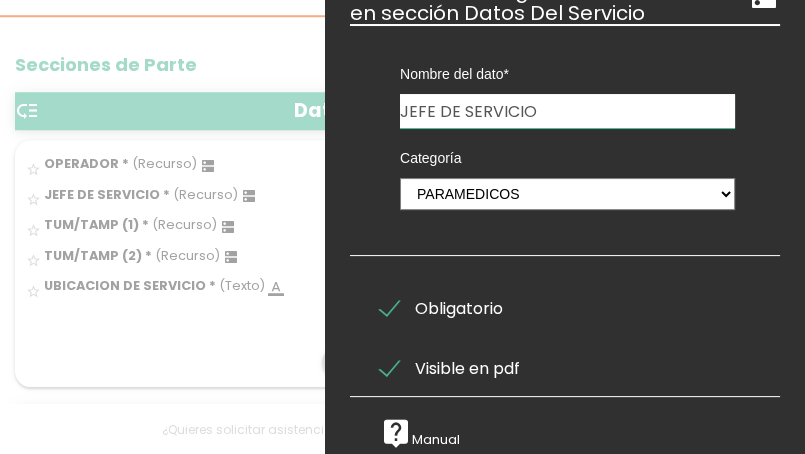 scroll, scrollTop: 0, scrollLeft: 0, axis: both 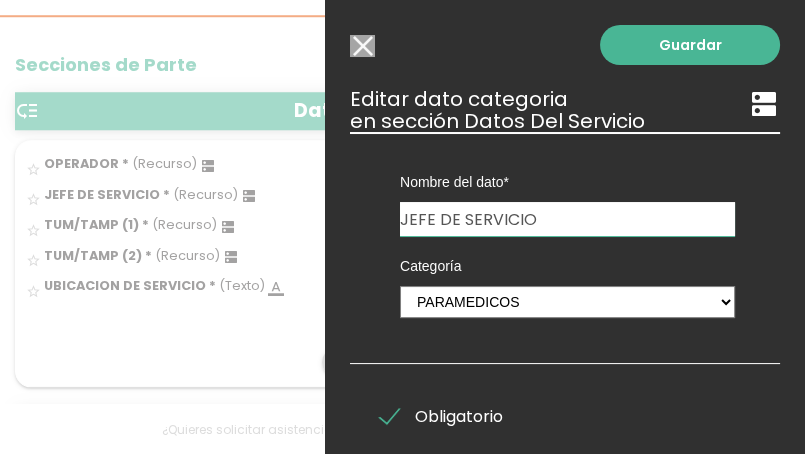 click on "Modelo sin Ordenes de trabajo" at bounding box center (362, 46) 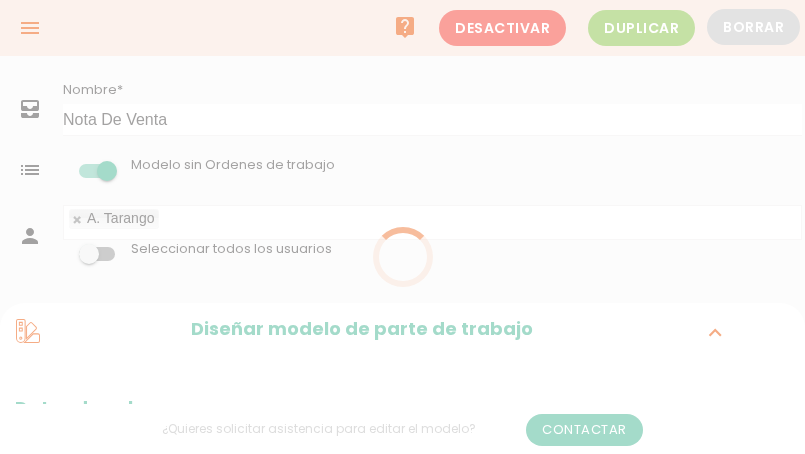 scroll, scrollTop: 0, scrollLeft: 0, axis: both 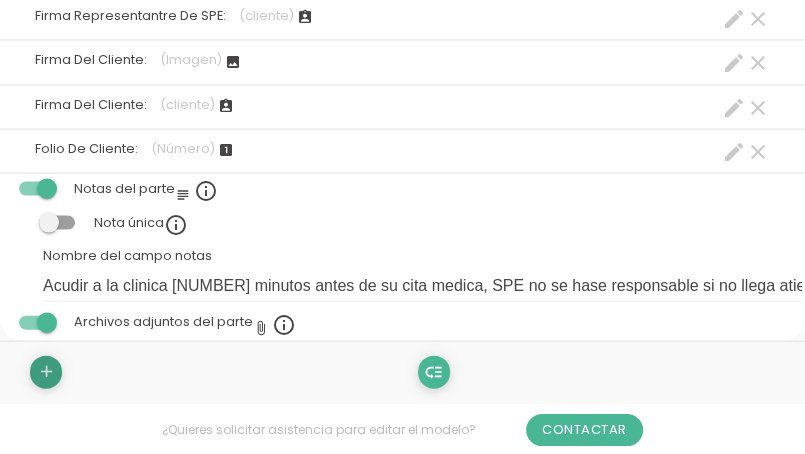 click on "add" at bounding box center (46, 372) 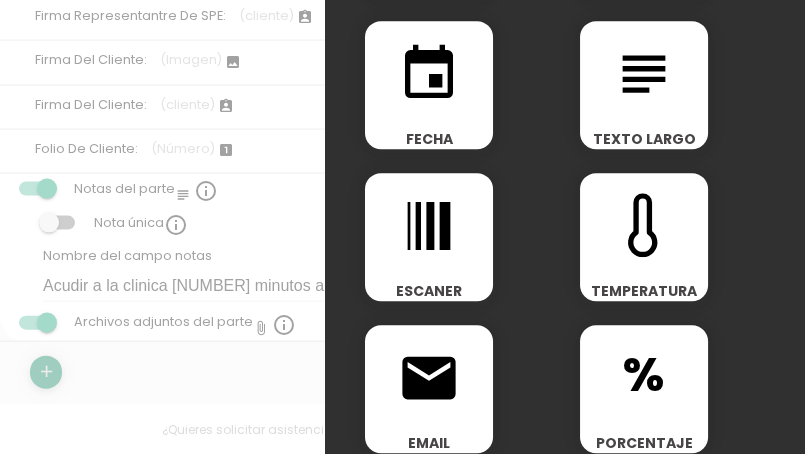 scroll, scrollTop: 900, scrollLeft: 0, axis: vertical 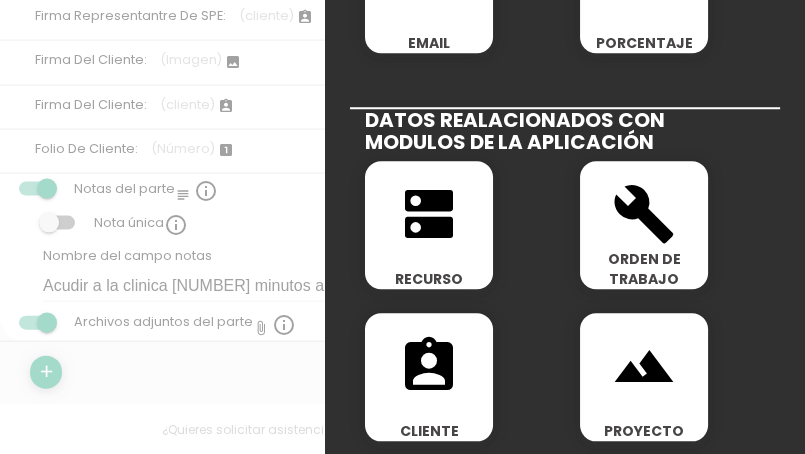 click on "dns
RECURSO" at bounding box center (429, 225) 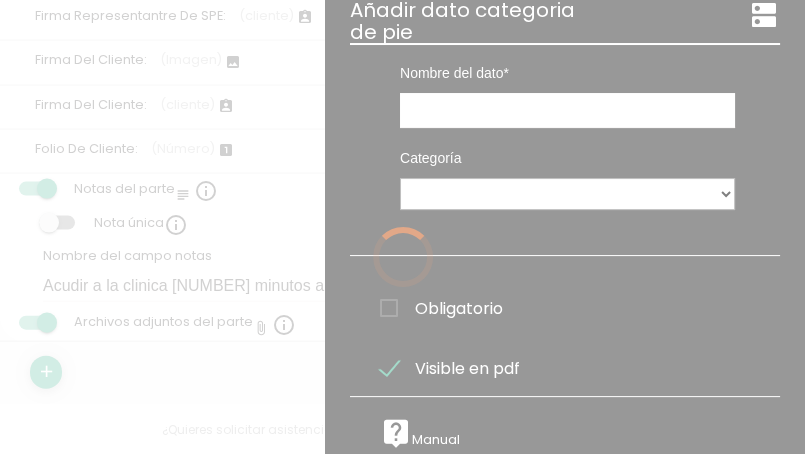 scroll, scrollTop: 0, scrollLeft: 0, axis: both 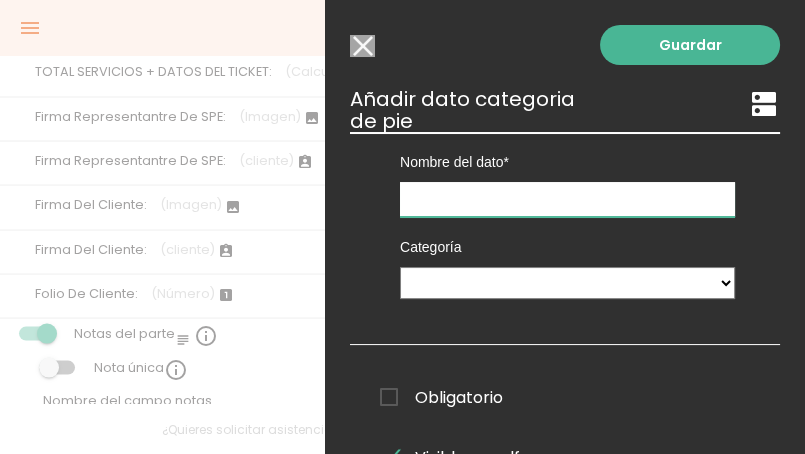 click at bounding box center [567, 199] 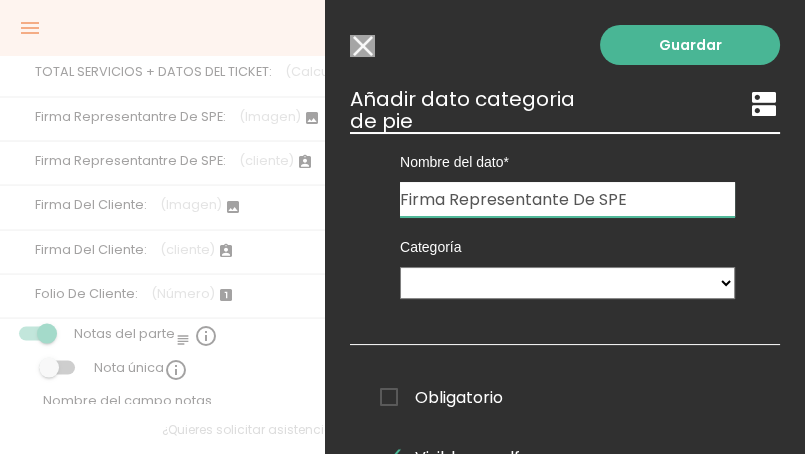 type on "Firma Representante De [ORGANIZATION]" 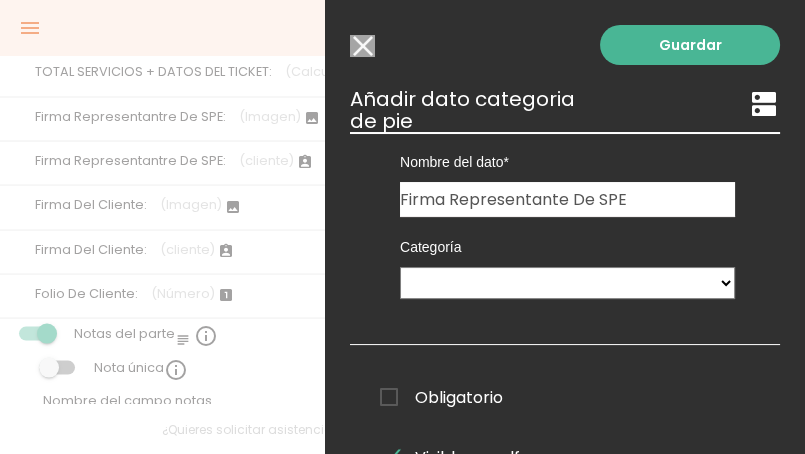 click on "Nombre del dato
TOTAL DATOS DEL TICKET
TOTAL DE SERVICIOS
TOTAL SERVICIOS + DATOS DEL TICKET Firma Representantre De SPE Firma Reprecentante  De SPE Firma Del Cliente Hora" at bounding box center [565, 238] 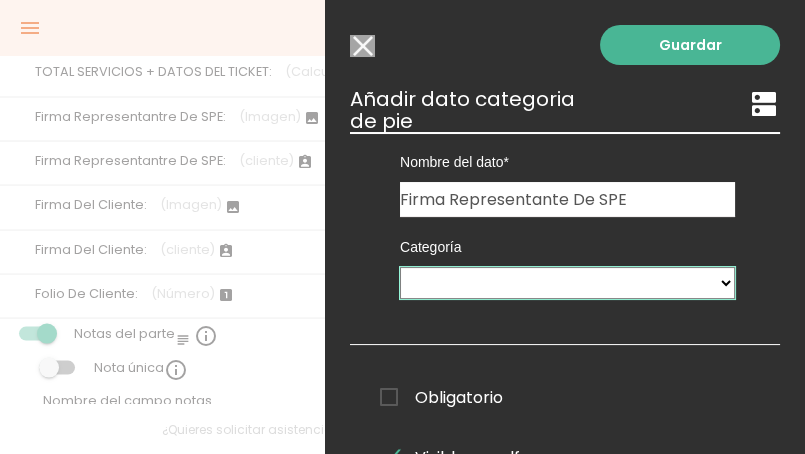 click on "Ticket PX Tipos De Gastos Paramedicos Riesgos Ambulancias Delegacoines" at bounding box center [567, 283] 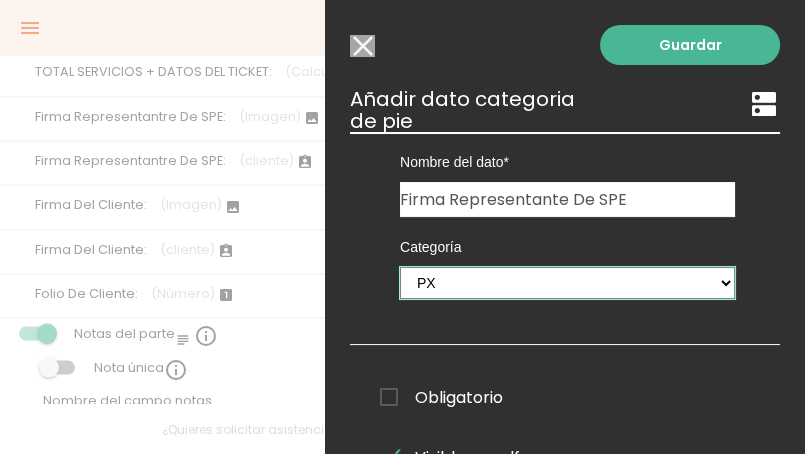 click on "Ticket PX Tipos De Gastos Paramedicos Riesgos Ambulancias Delegacoines" at bounding box center (567, 283) 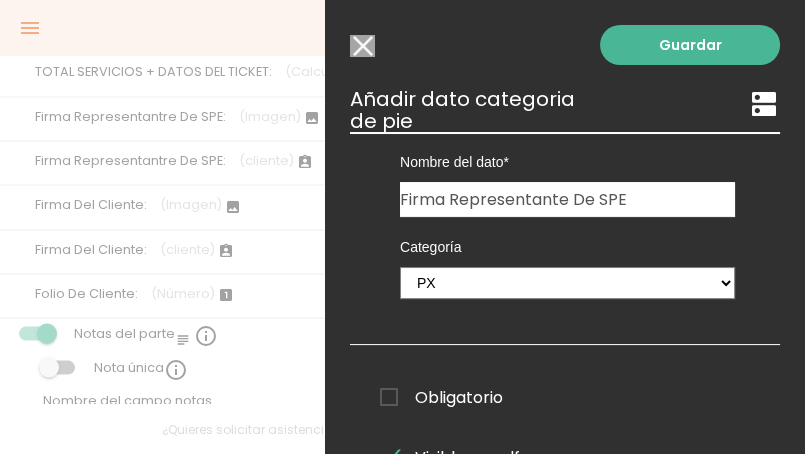 click on "Obligatorio
Obligatorio
Obligatorio
Obligatorio
Obligatorio
Obligatorio
Obligatorio" at bounding box center (565, 395) 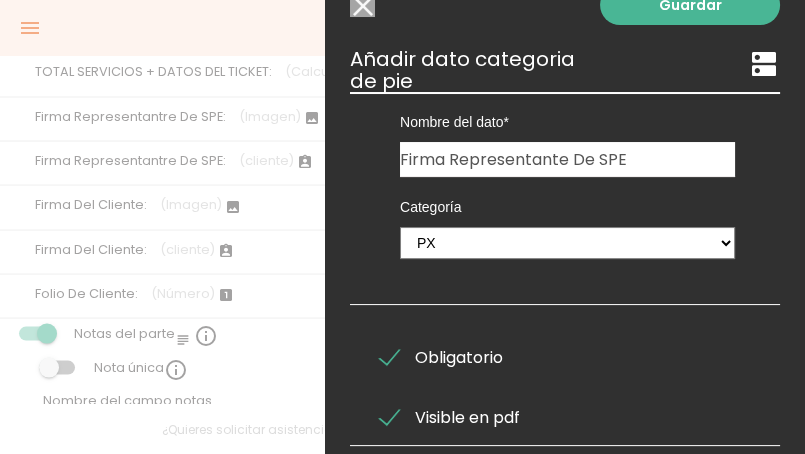 scroll, scrollTop: 0, scrollLeft: 0, axis: both 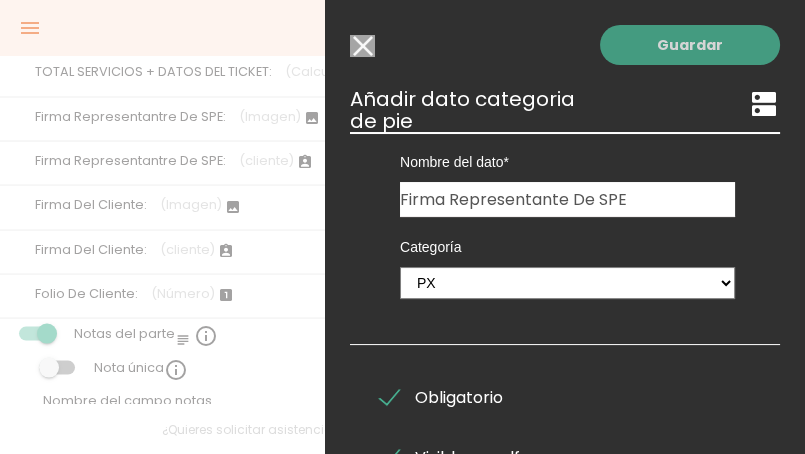 click on "Guardar" at bounding box center [690, 45] 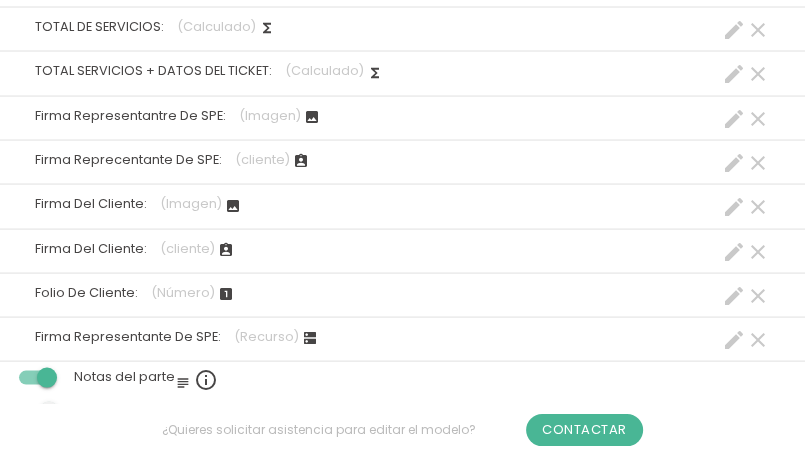 scroll, scrollTop: 2056, scrollLeft: 0, axis: vertical 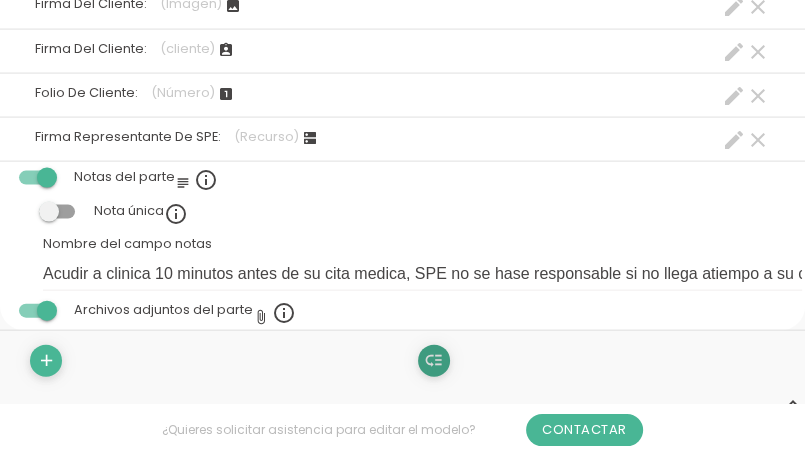 click on "low_priority" at bounding box center [433, 361] 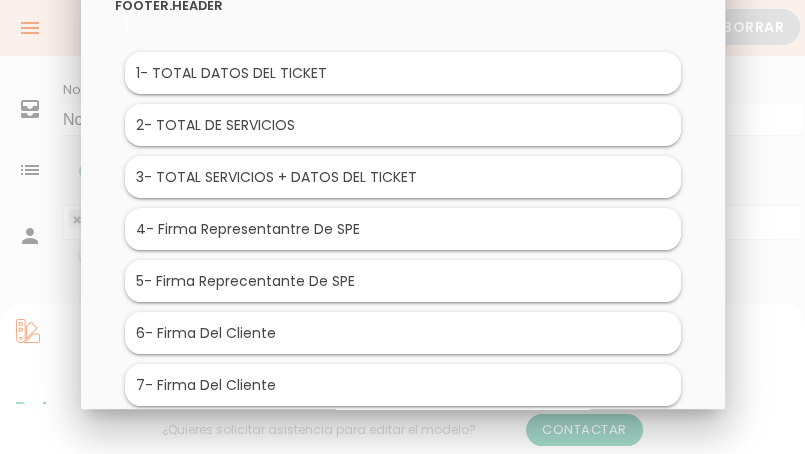 scroll, scrollTop: 1792, scrollLeft: 0, axis: vertical 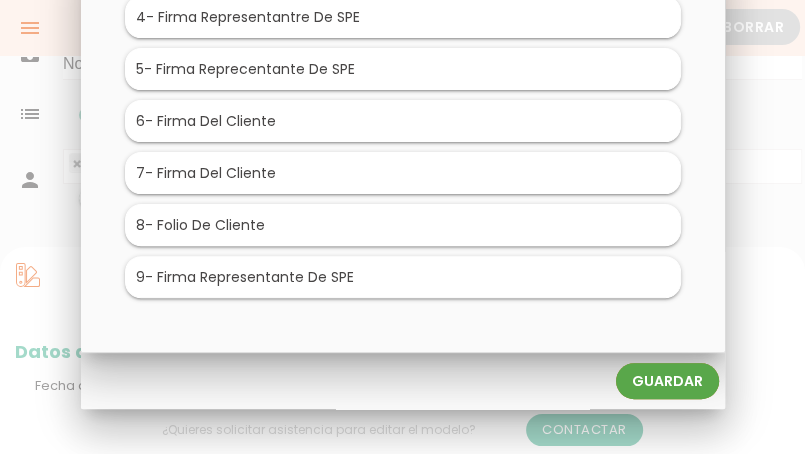 click on "Guardar" at bounding box center [667, 381] 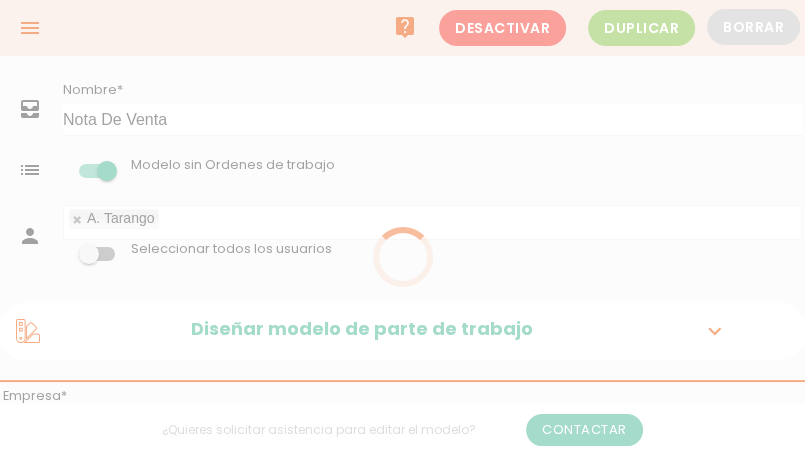 scroll, scrollTop: 1000, scrollLeft: 0, axis: vertical 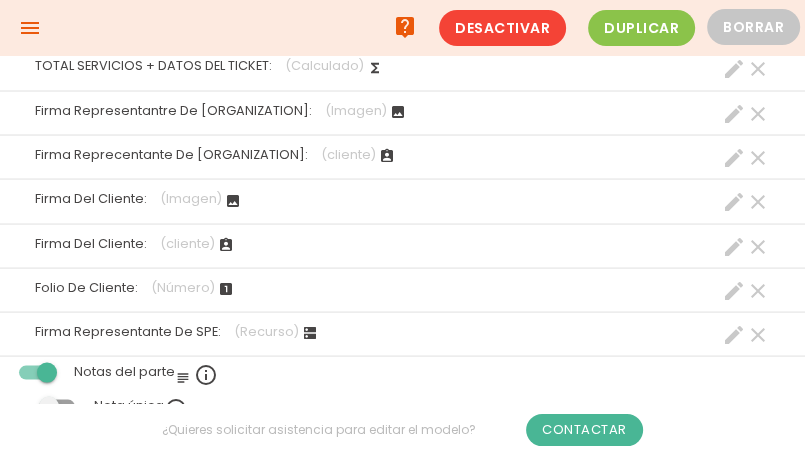 click on "clear" at bounding box center [758, 157] 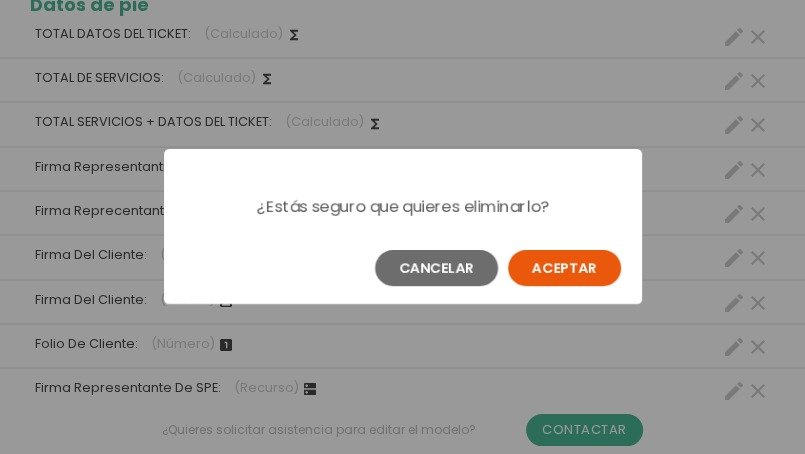 scroll, scrollTop: 0, scrollLeft: 0, axis: both 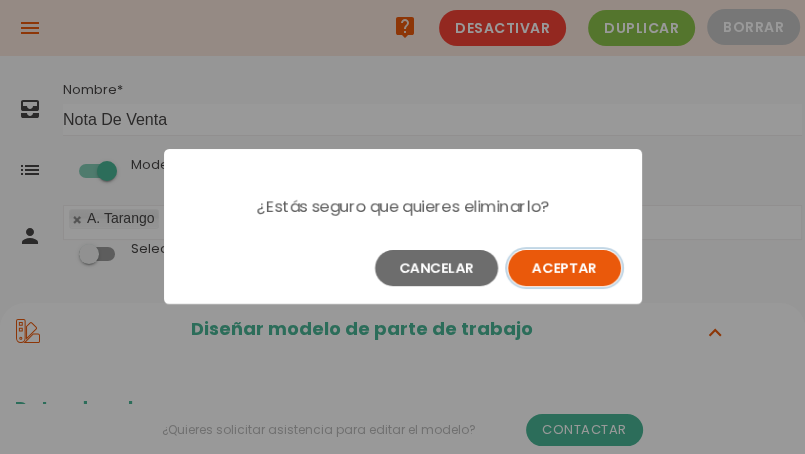 click on "Aceptar" at bounding box center [564, 268] 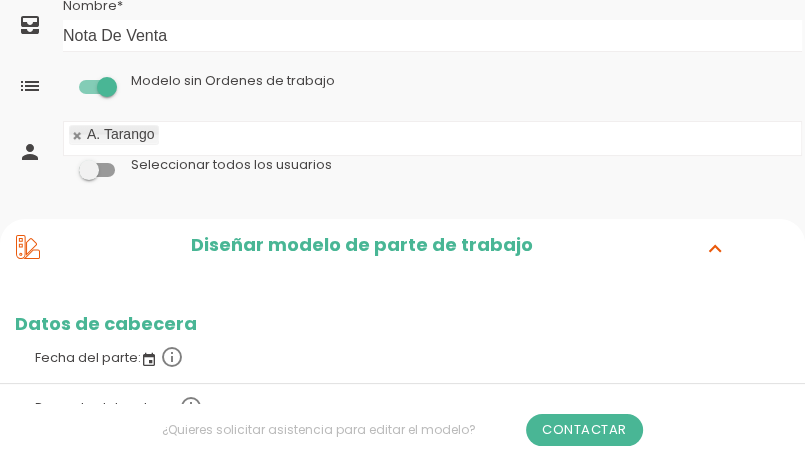 scroll, scrollTop: 273, scrollLeft: 0, axis: vertical 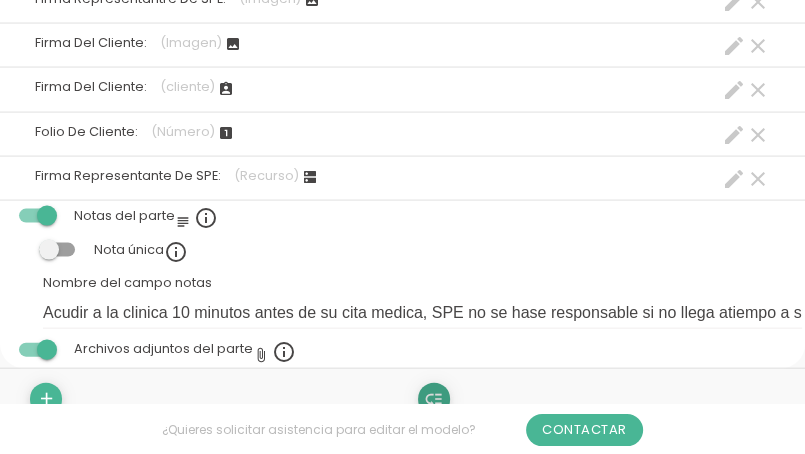 click on "low_priority" at bounding box center [433, 400] 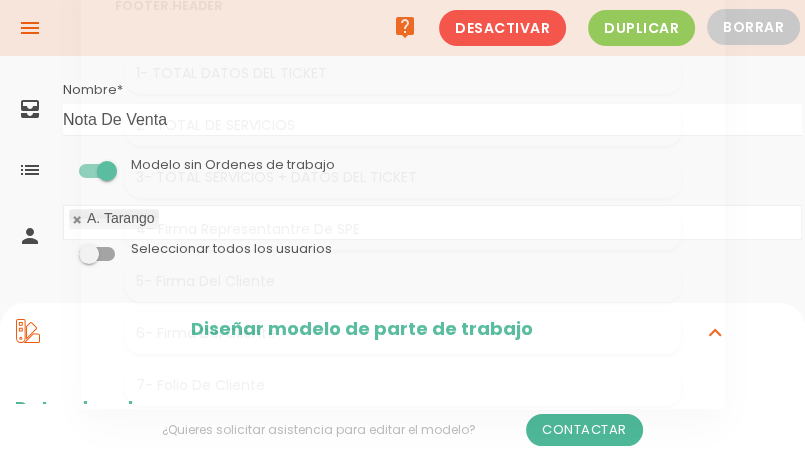 scroll, scrollTop: 1913, scrollLeft: 0, axis: vertical 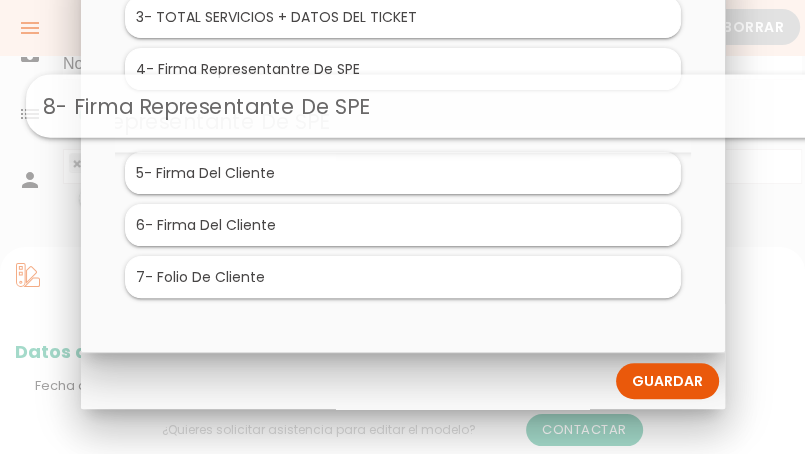 drag, startPoint x: 310, startPoint y: 275, endPoint x: 352, endPoint y: 107, distance: 173.17044 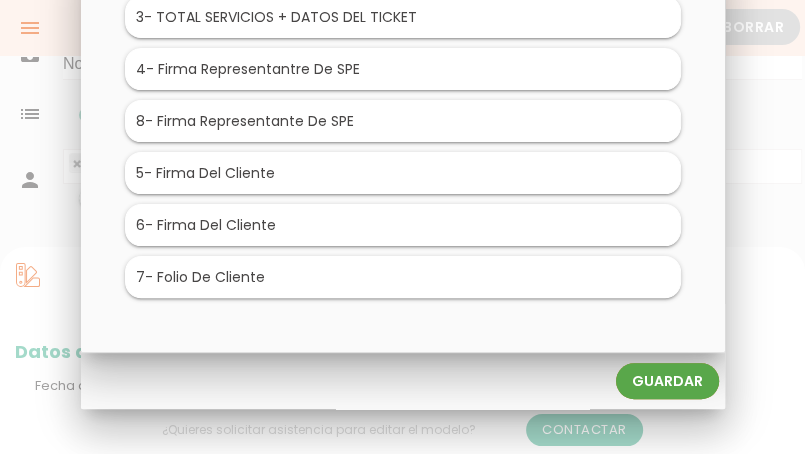 click on "Guardar" at bounding box center [667, 381] 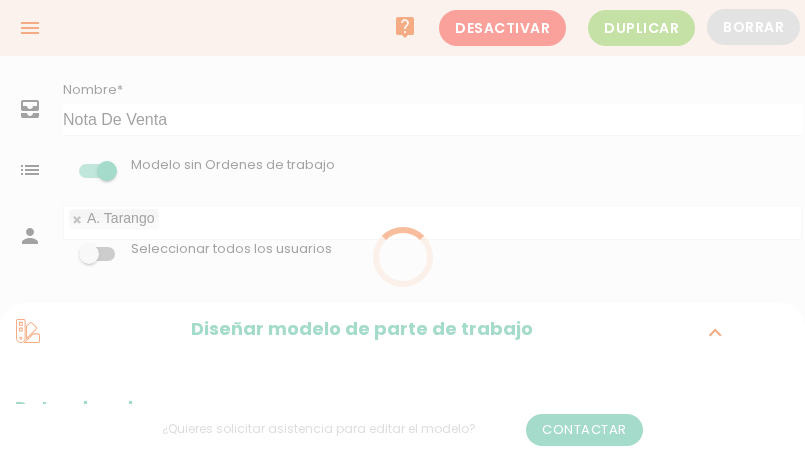scroll, scrollTop: 0, scrollLeft: 0, axis: both 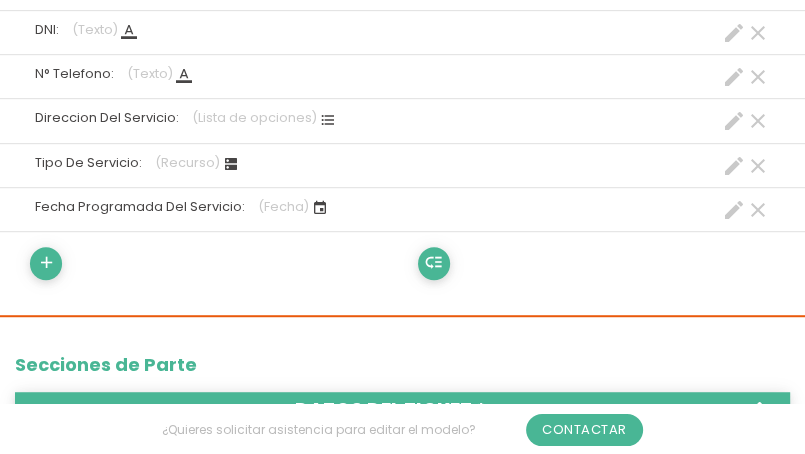 click on "create" at bounding box center [734, 210] 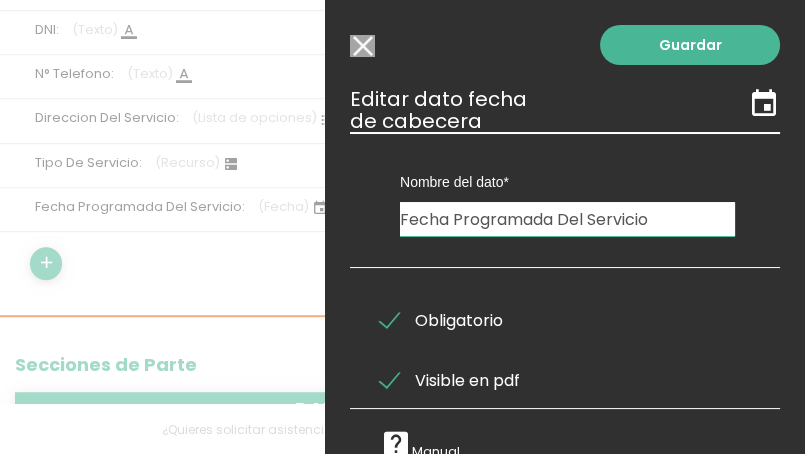 click on "Obligatorio" at bounding box center (441, 320) 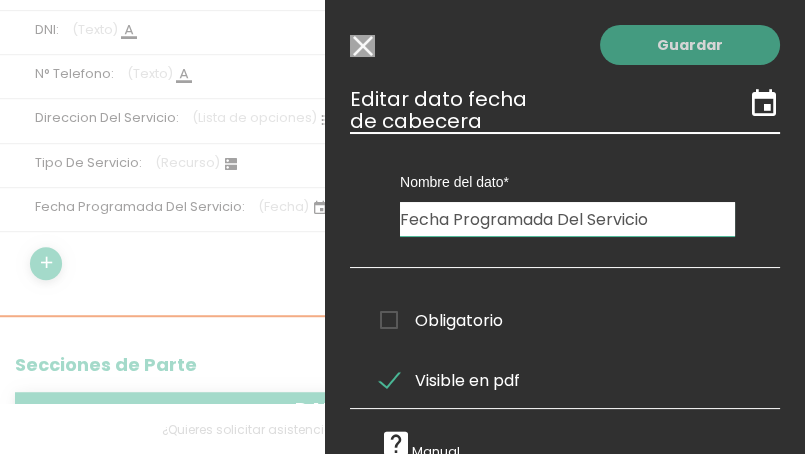 click on "Guardar" at bounding box center (690, 45) 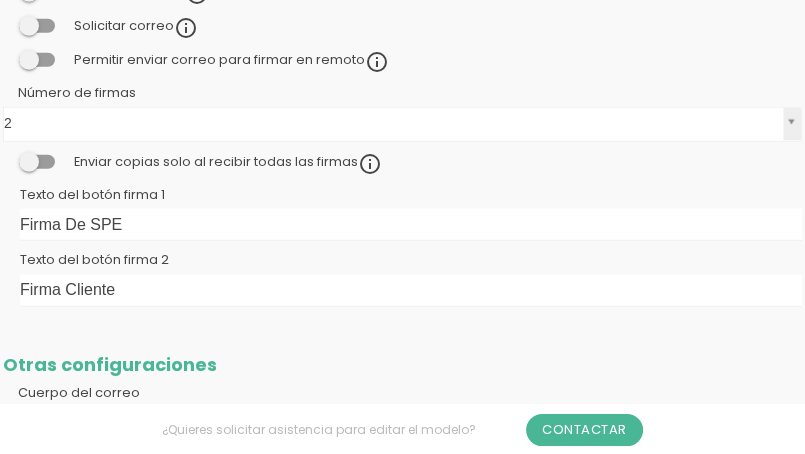 scroll, scrollTop: 2860, scrollLeft: 0, axis: vertical 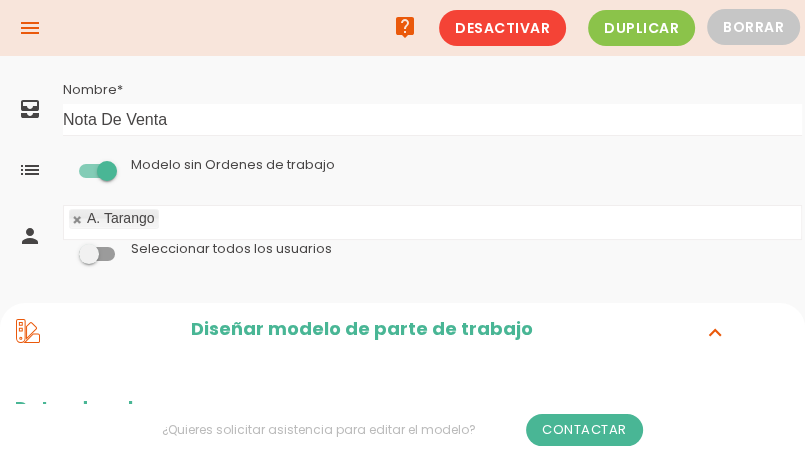 click on "menu" at bounding box center (30, 28) 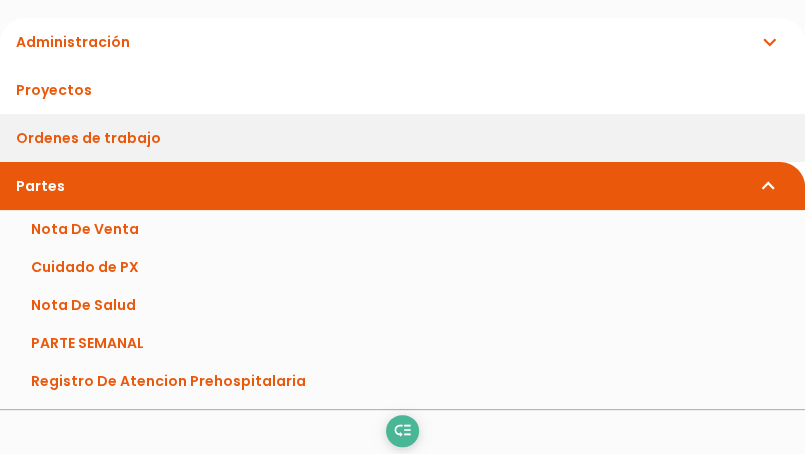 scroll, scrollTop: 200, scrollLeft: 0, axis: vertical 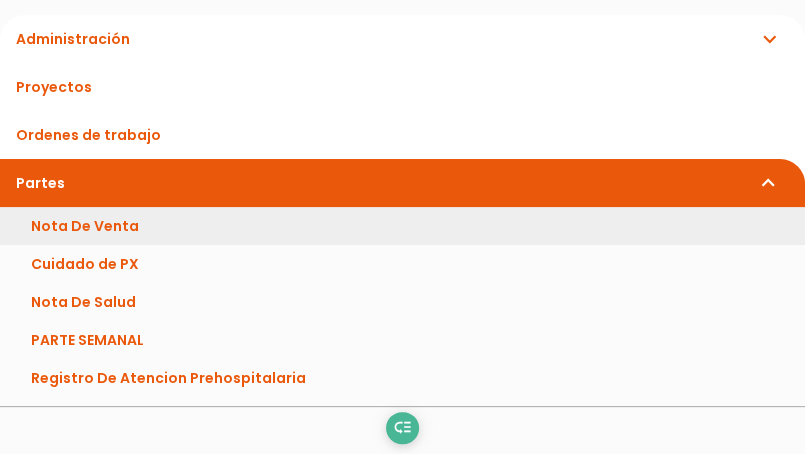 click on "Nota De Venta" at bounding box center [402, 226] 